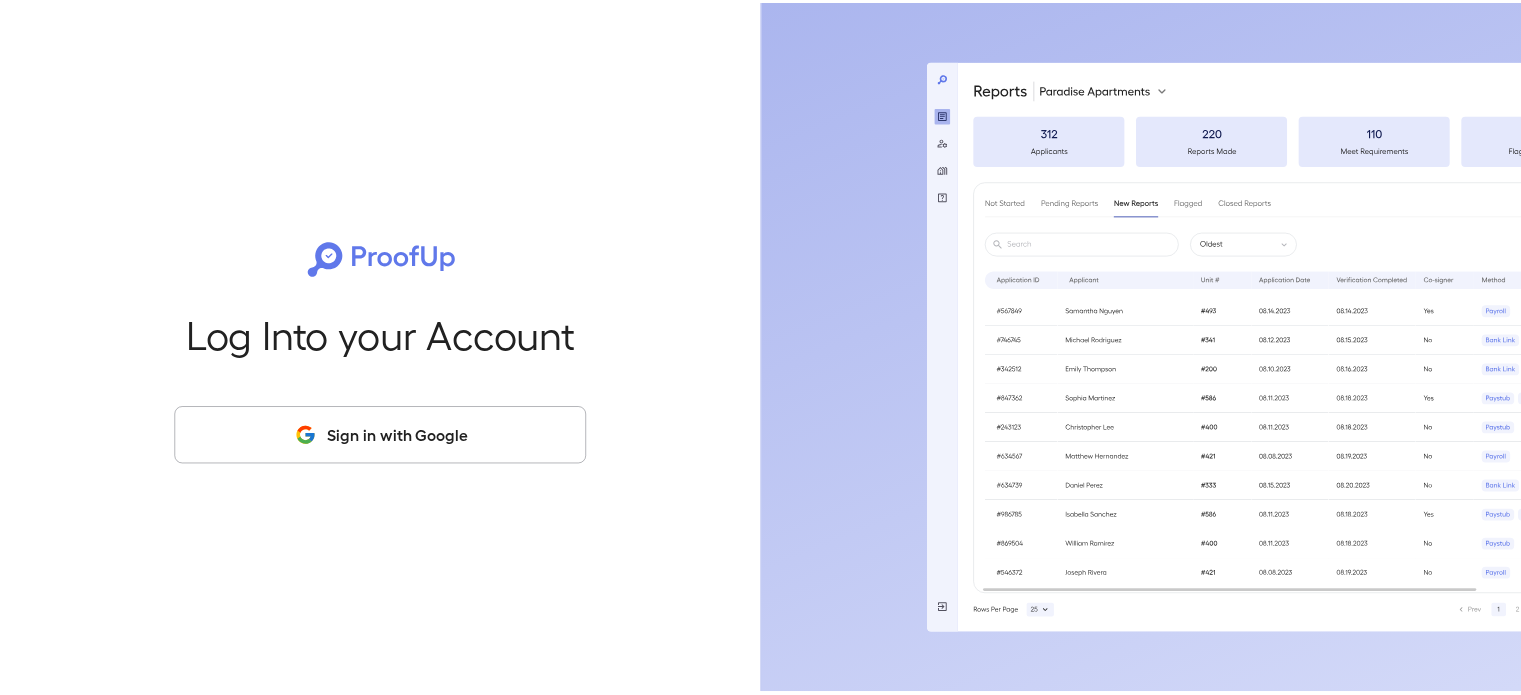 scroll, scrollTop: 0, scrollLeft: 0, axis: both 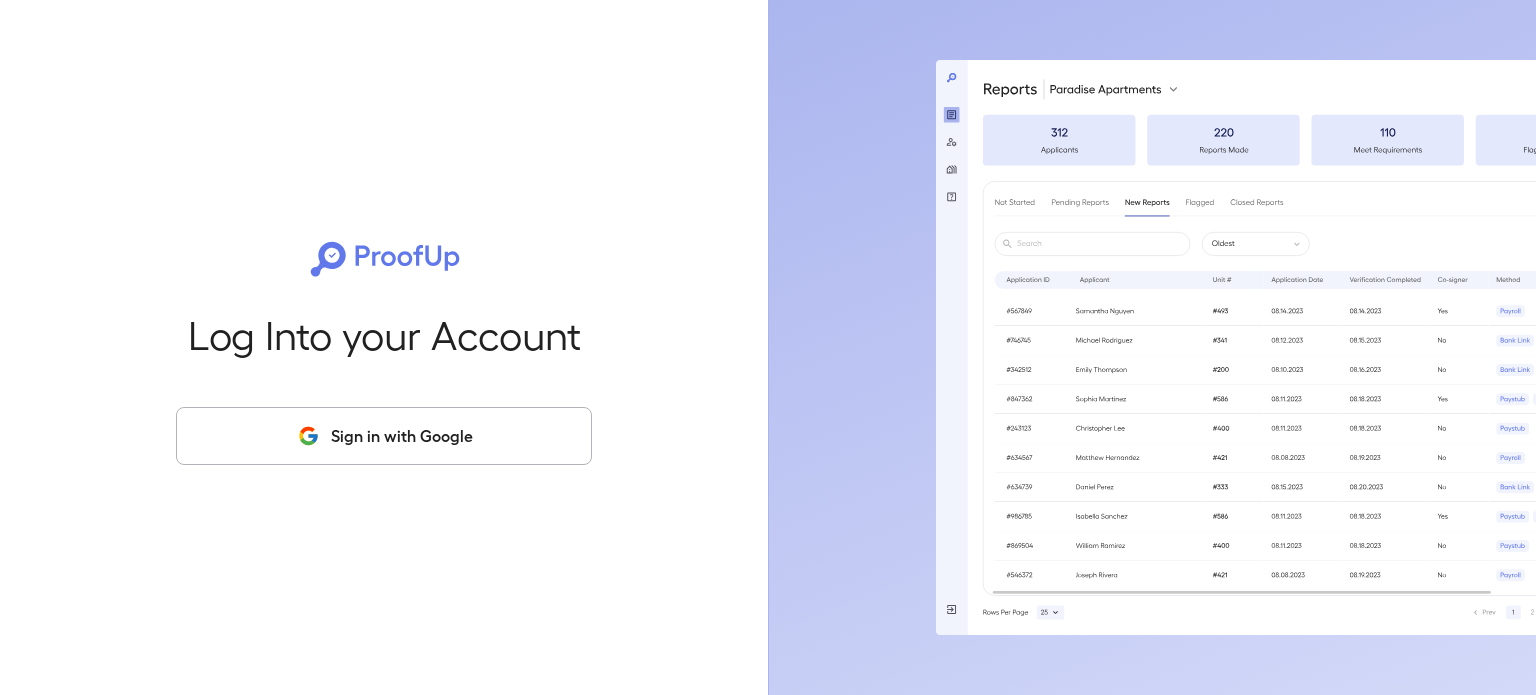 drag, startPoint x: 411, startPoint y: 442, endPoint x: 424, endPoint y: 447, distance: 13.928389 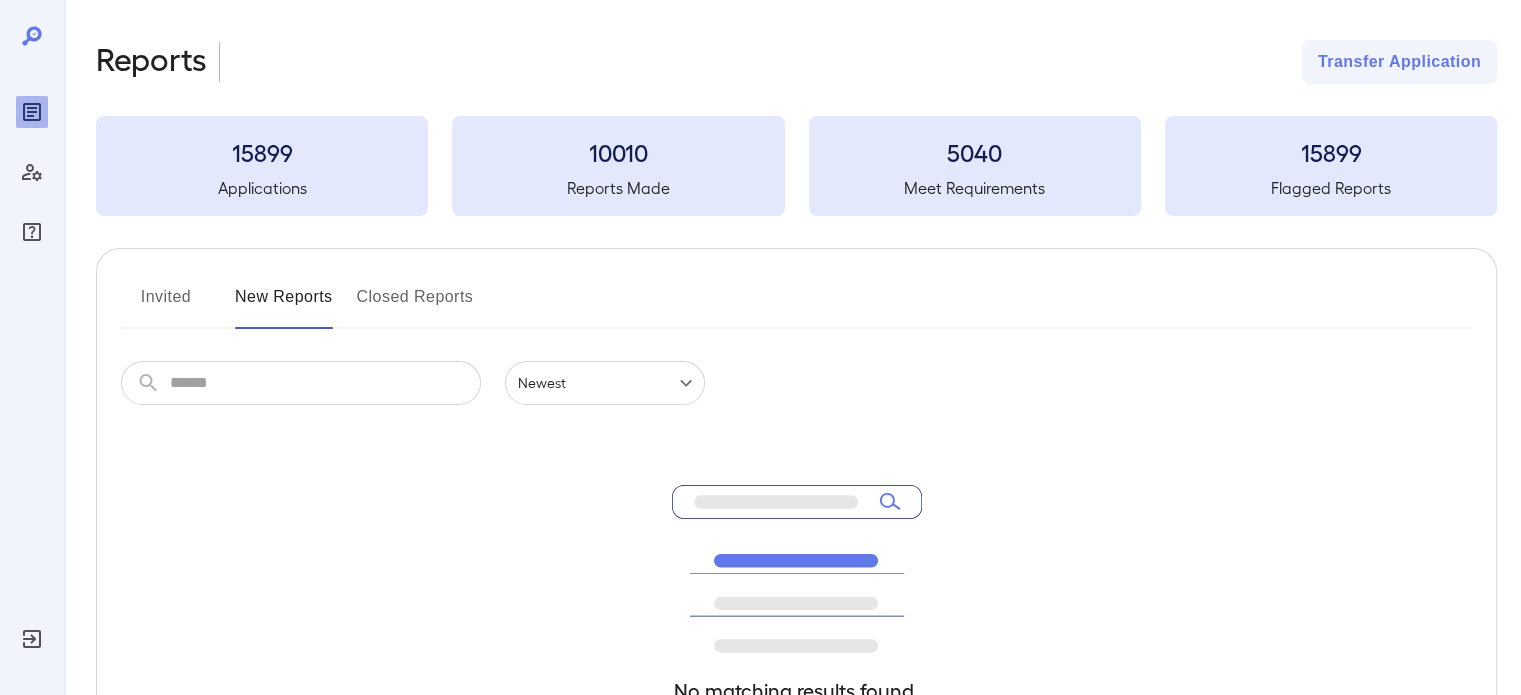 click 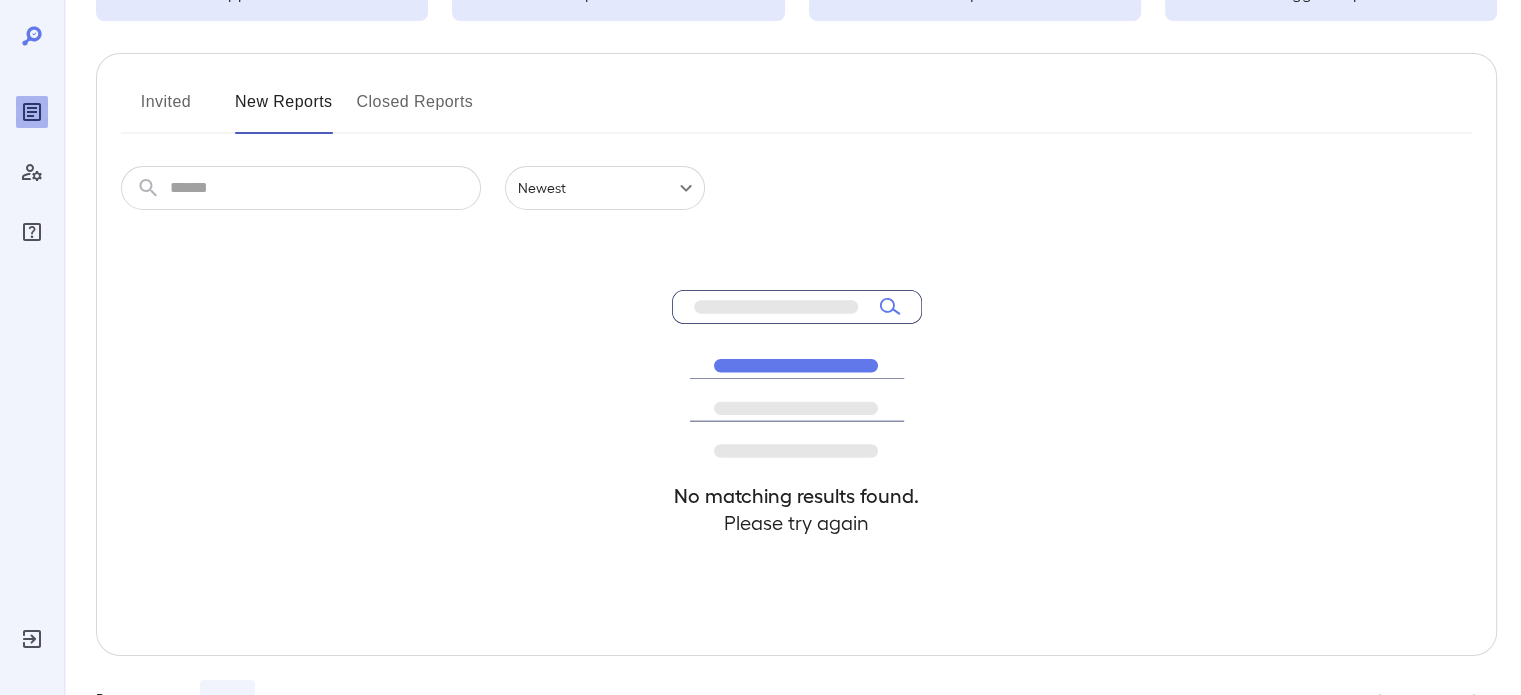 scroll, scrollTop: 200, scrollLeft: 0, axis: vertical 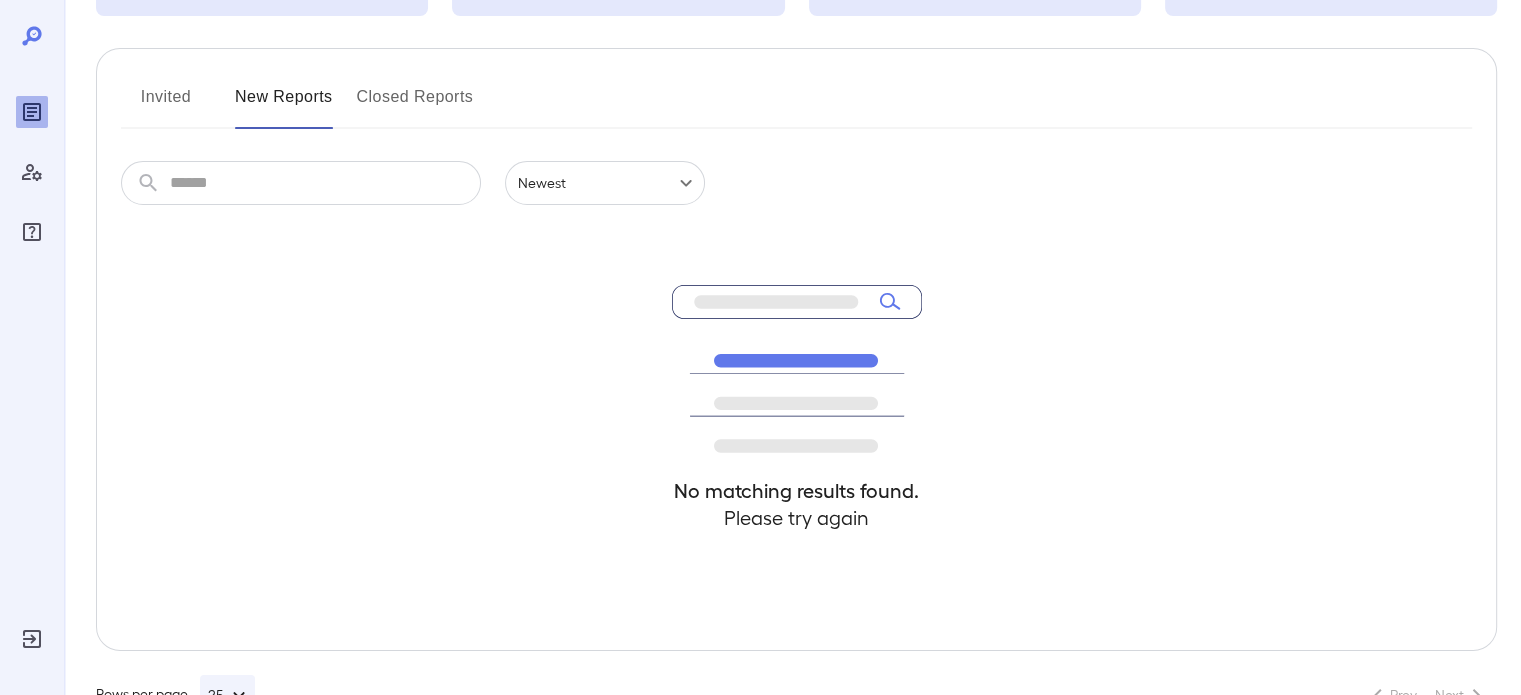 click on "Invited" at bounding box center (166, 105) 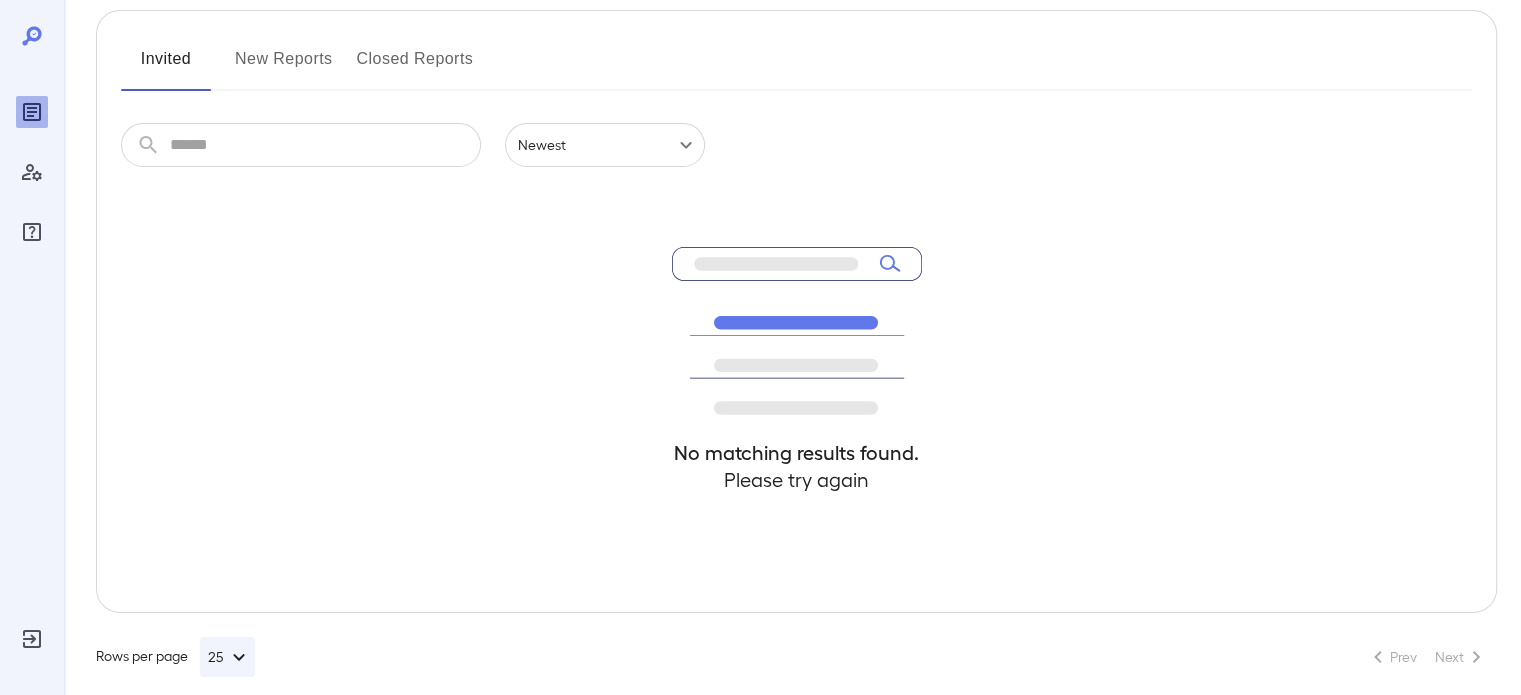 scroll, scrollTop: 260, scrollLeft: 0, axis: vertical 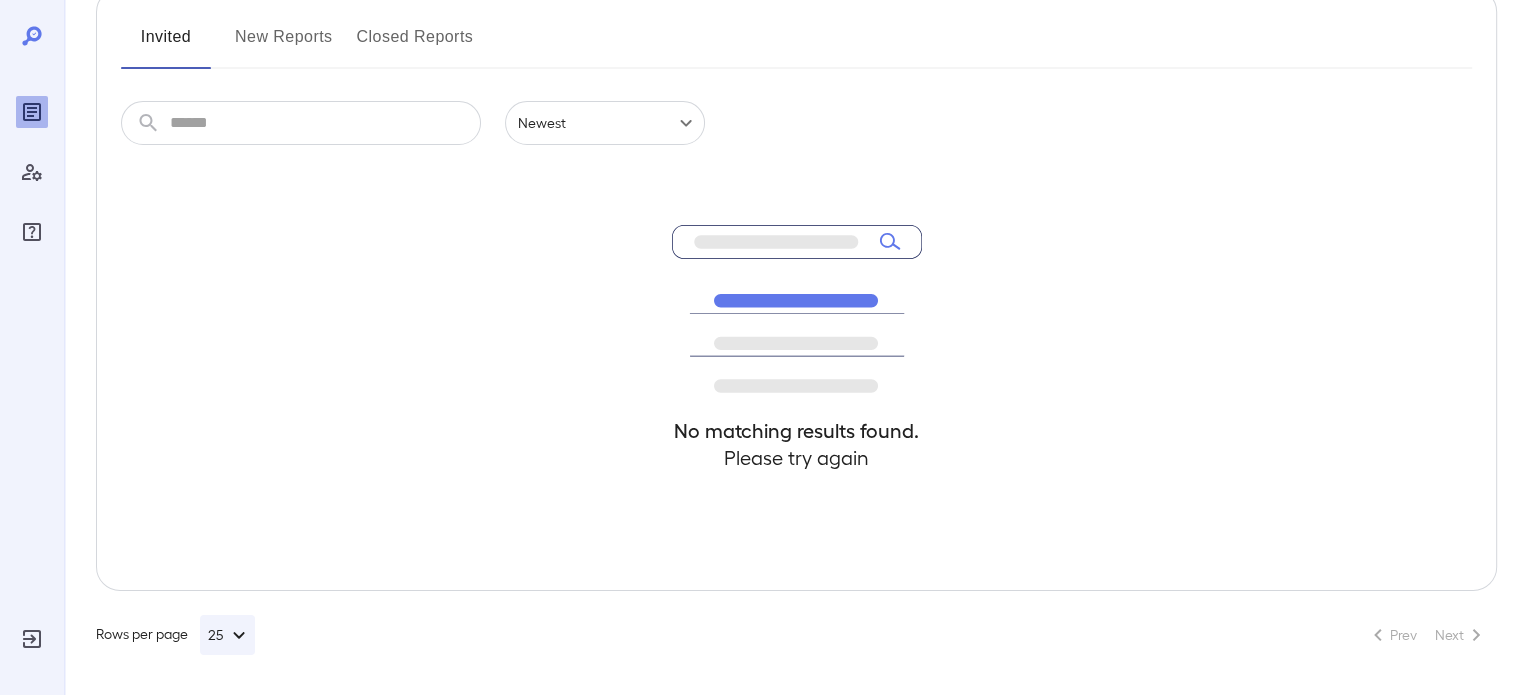 click on "New Reports" at bounding box center [284, 45] 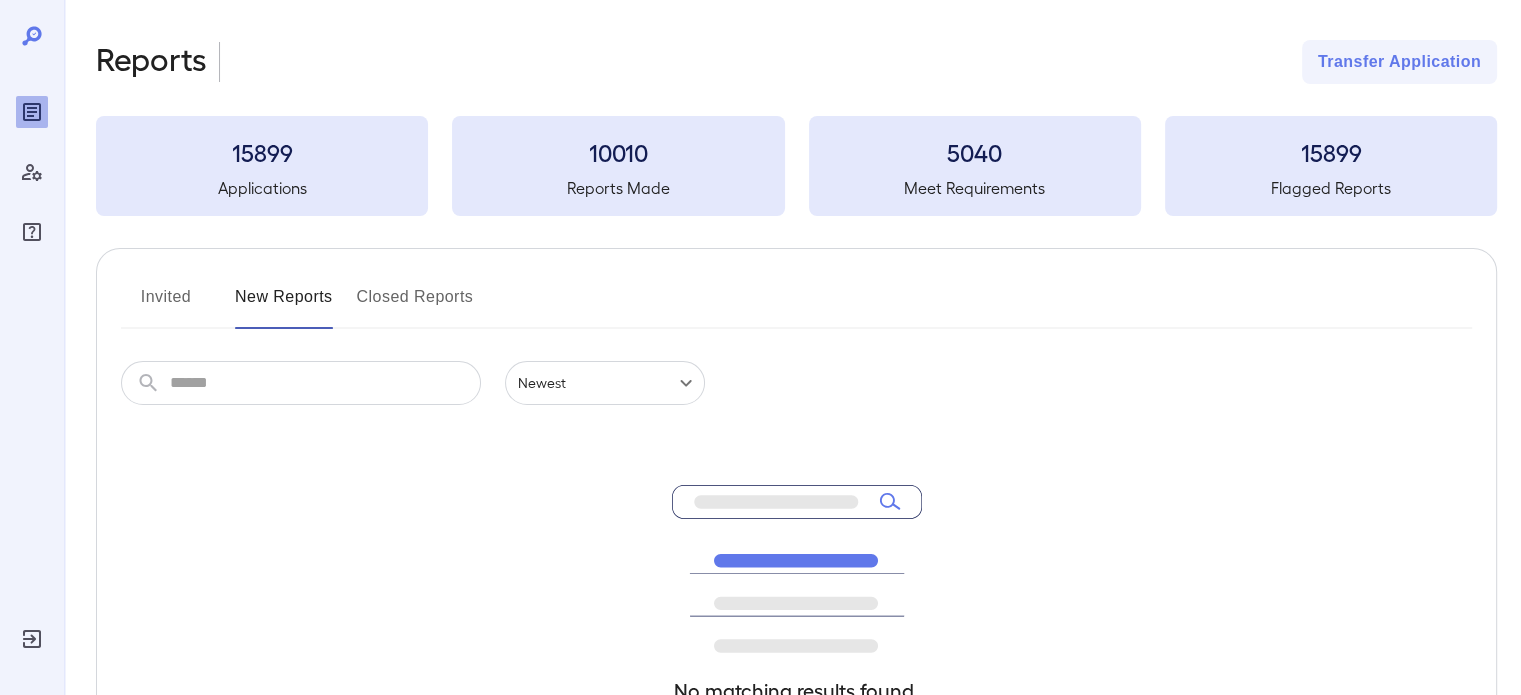 scroll, scrollTop: 0, scrollLeft: 0, axis: both 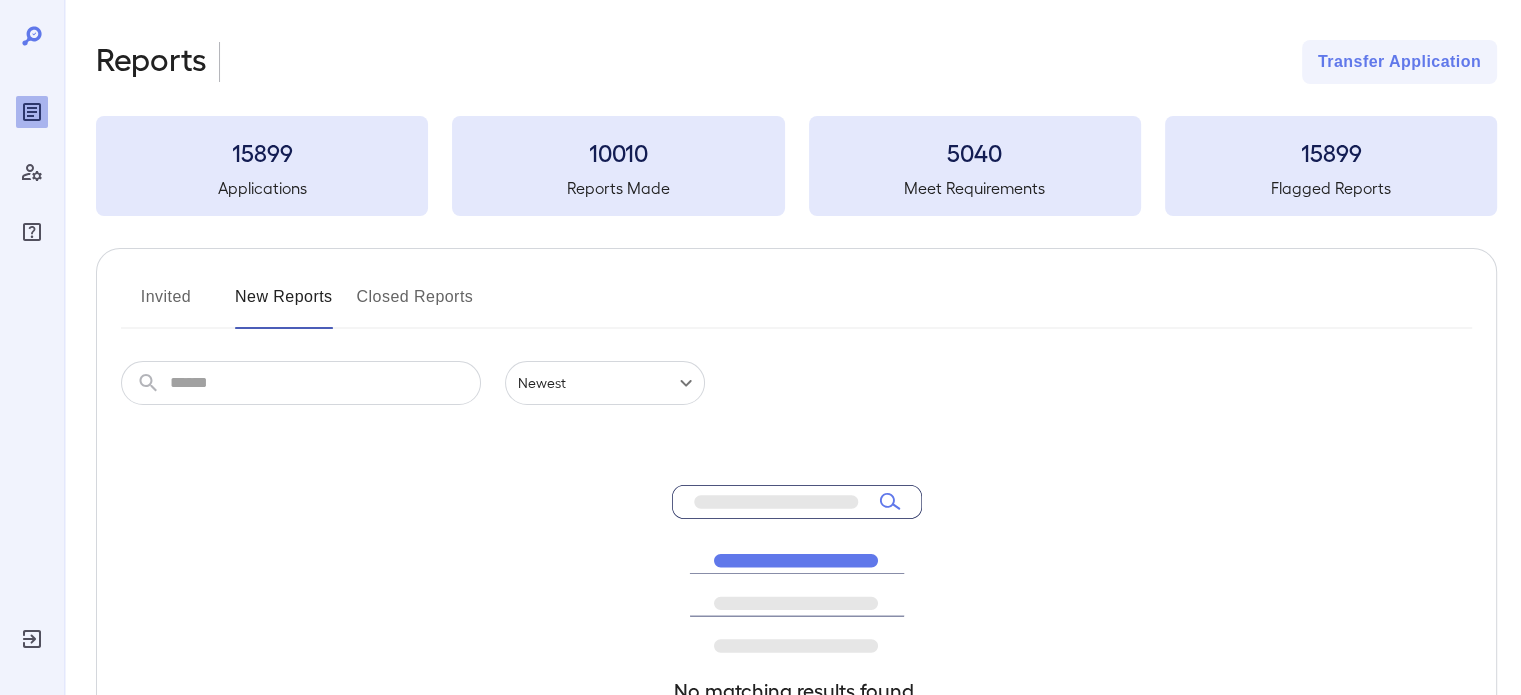 click on "Closed Reports" at bounding box center [415, 305] 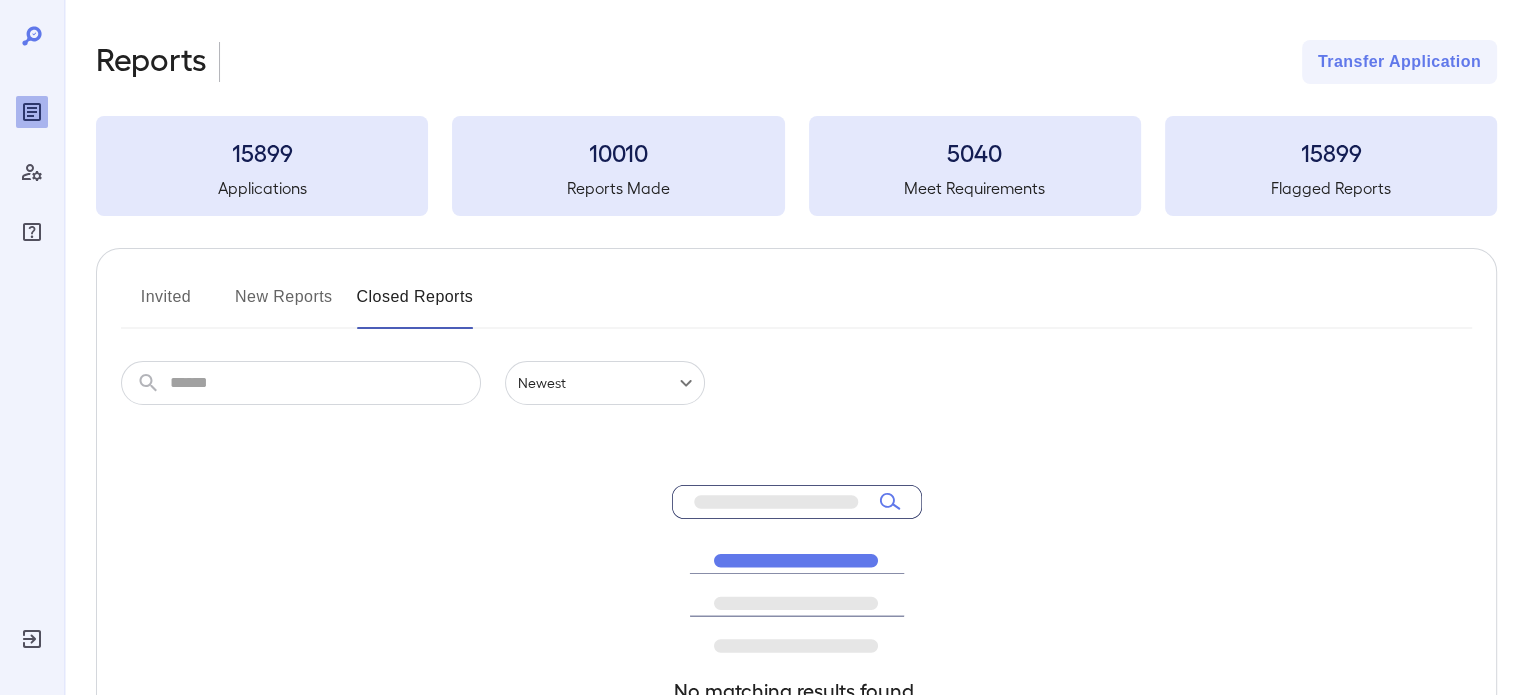 click on "Reports Made" at bounding box center [618, 188] 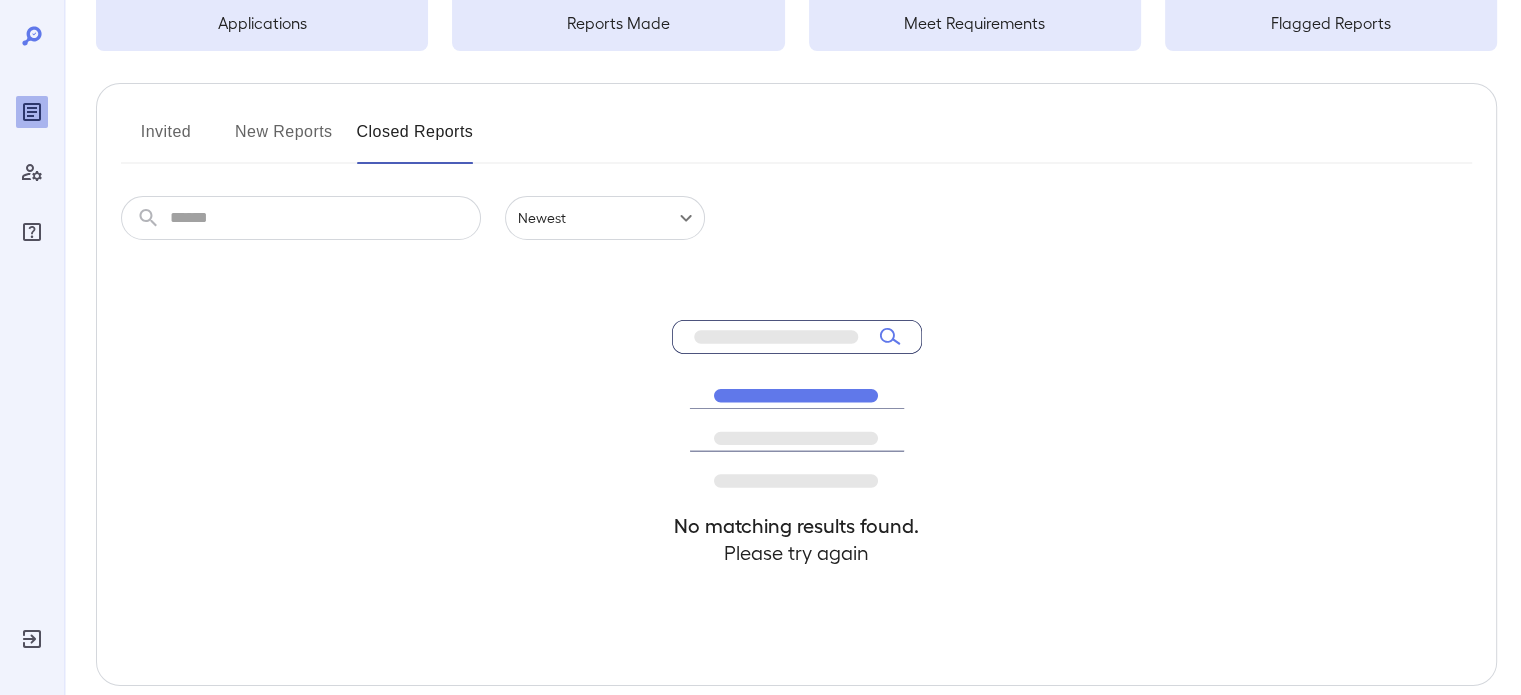 scroll, scrollTop: 260, scrollLeft: 0, axis: vertical 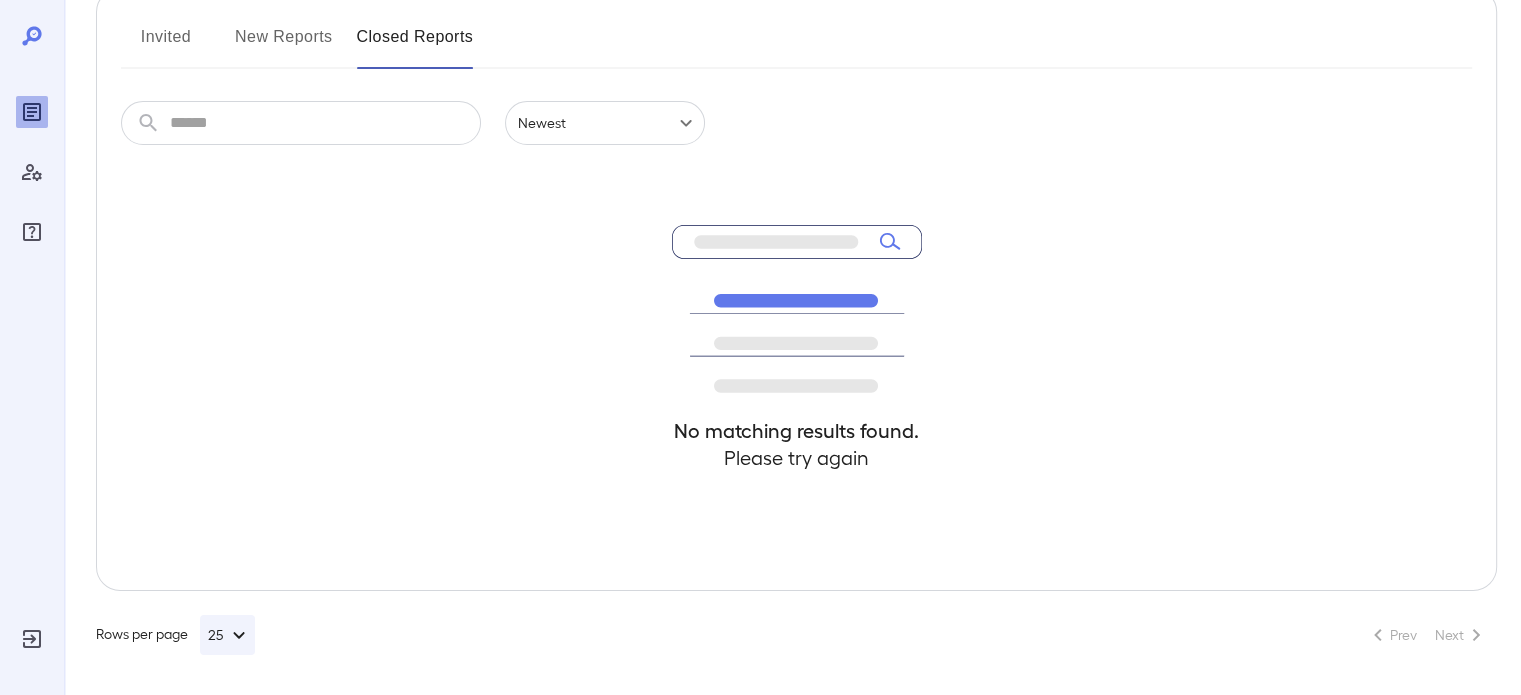 click on "Next" at bounding box center (1461, 635) 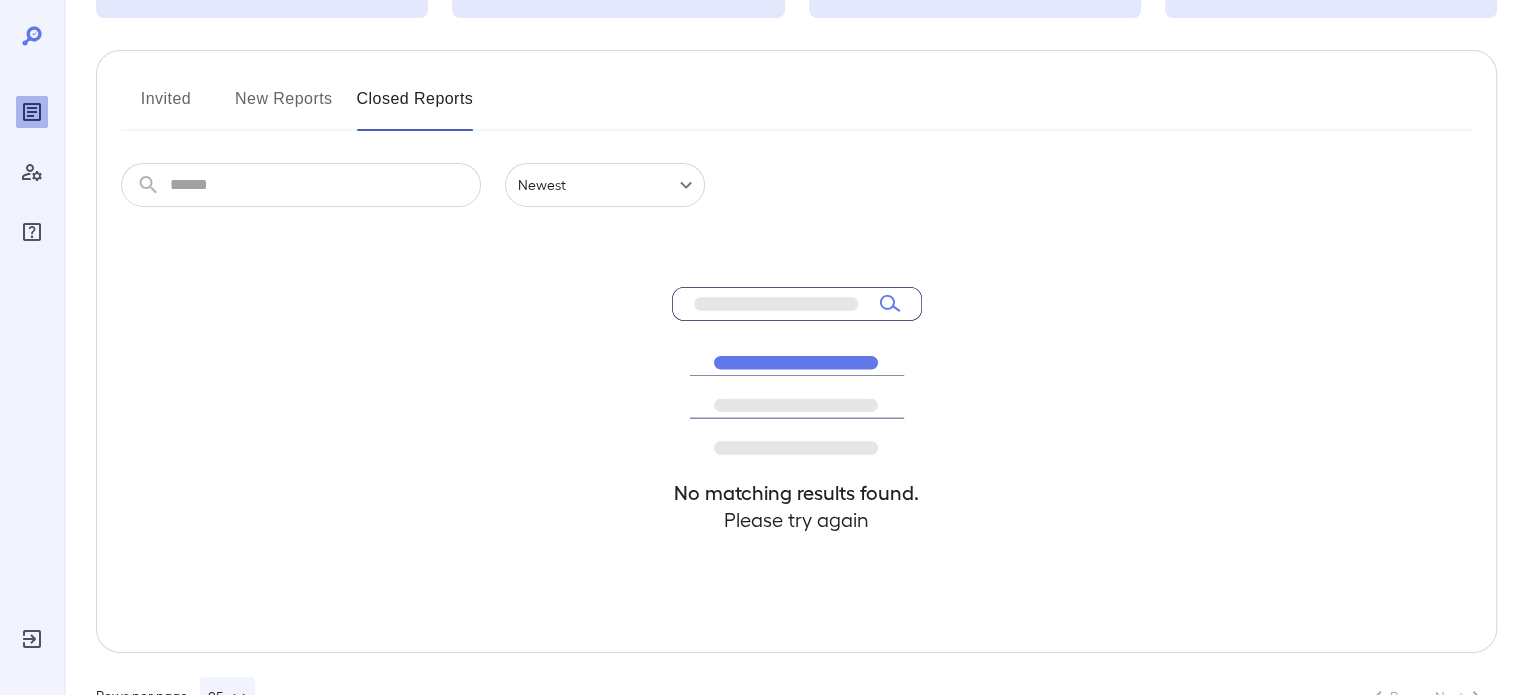 scroll, scrollTop: 0, scrollLeft: 0, axis: both 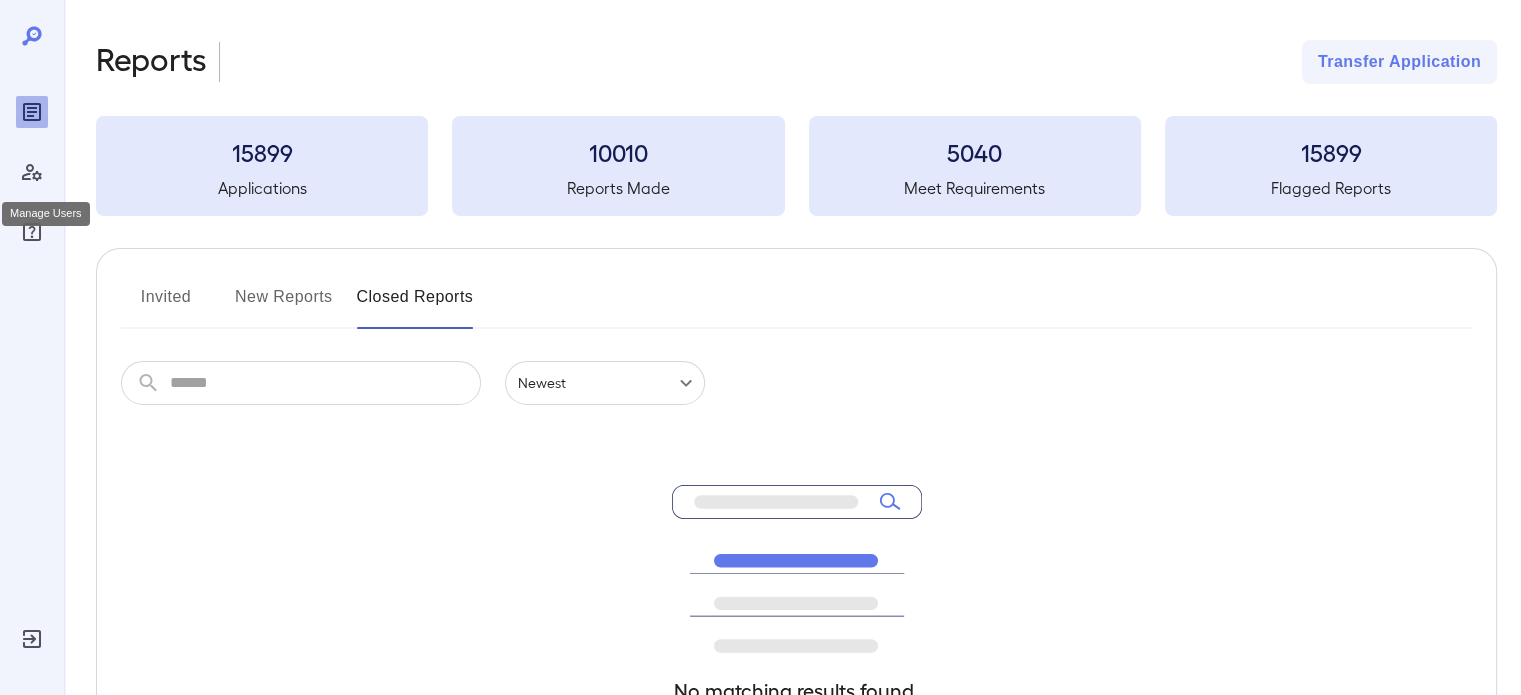 click 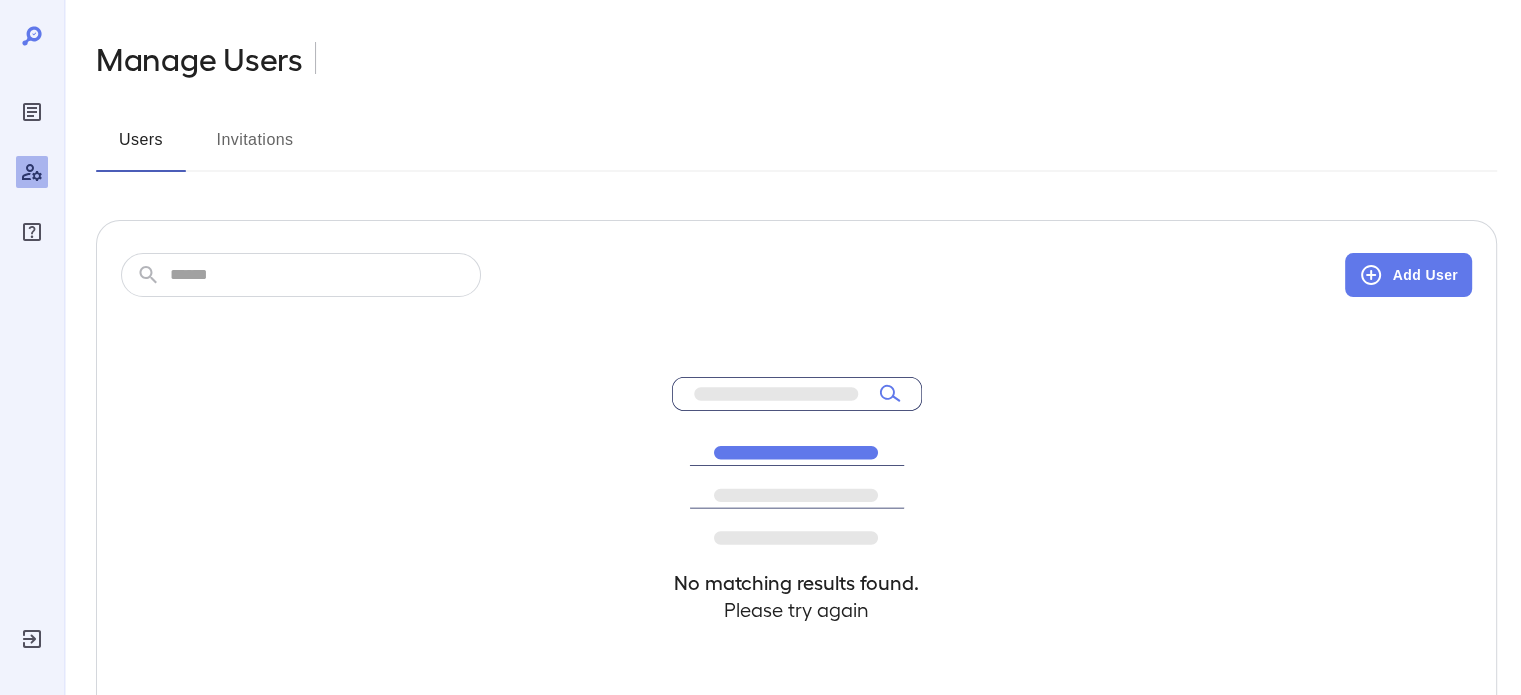 click on "Invitations" at bounding box center [255, 148] 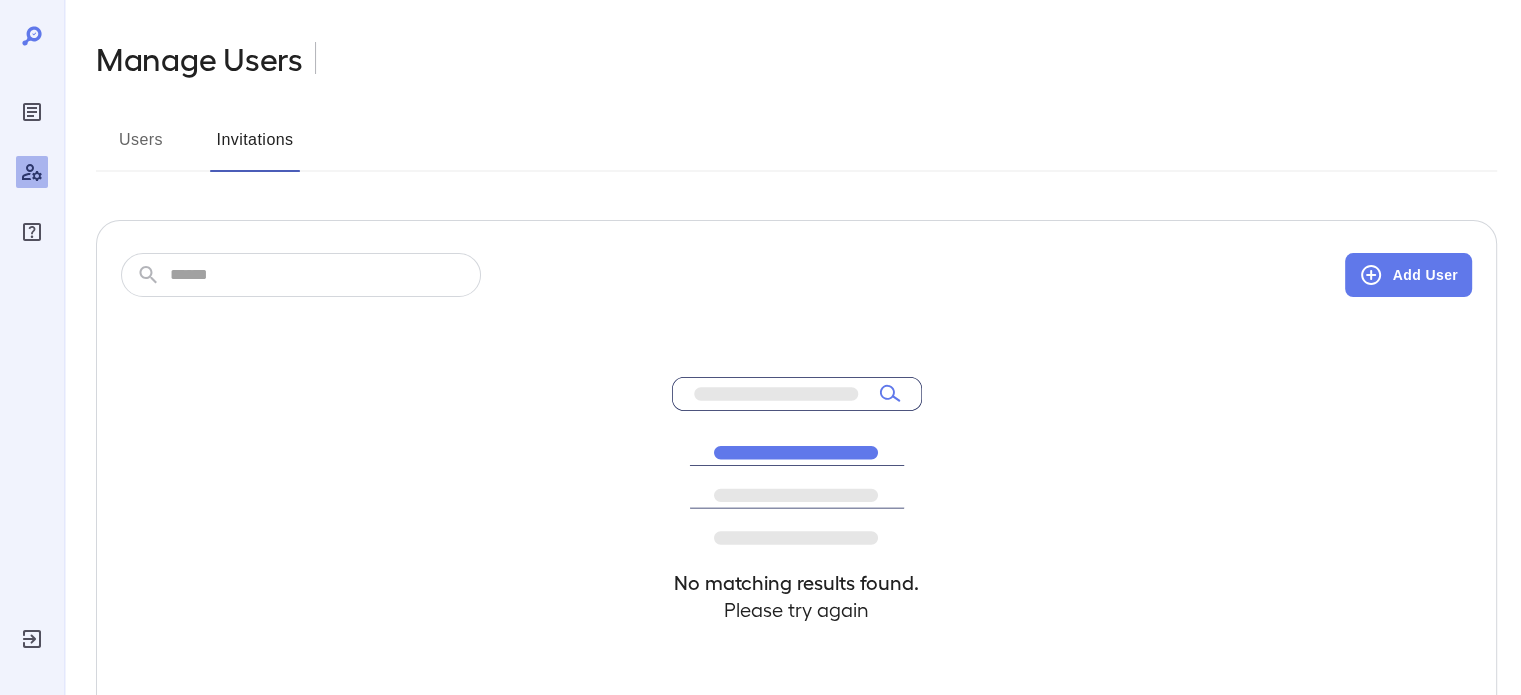 click on "Users" at bounding box center (141, 148) 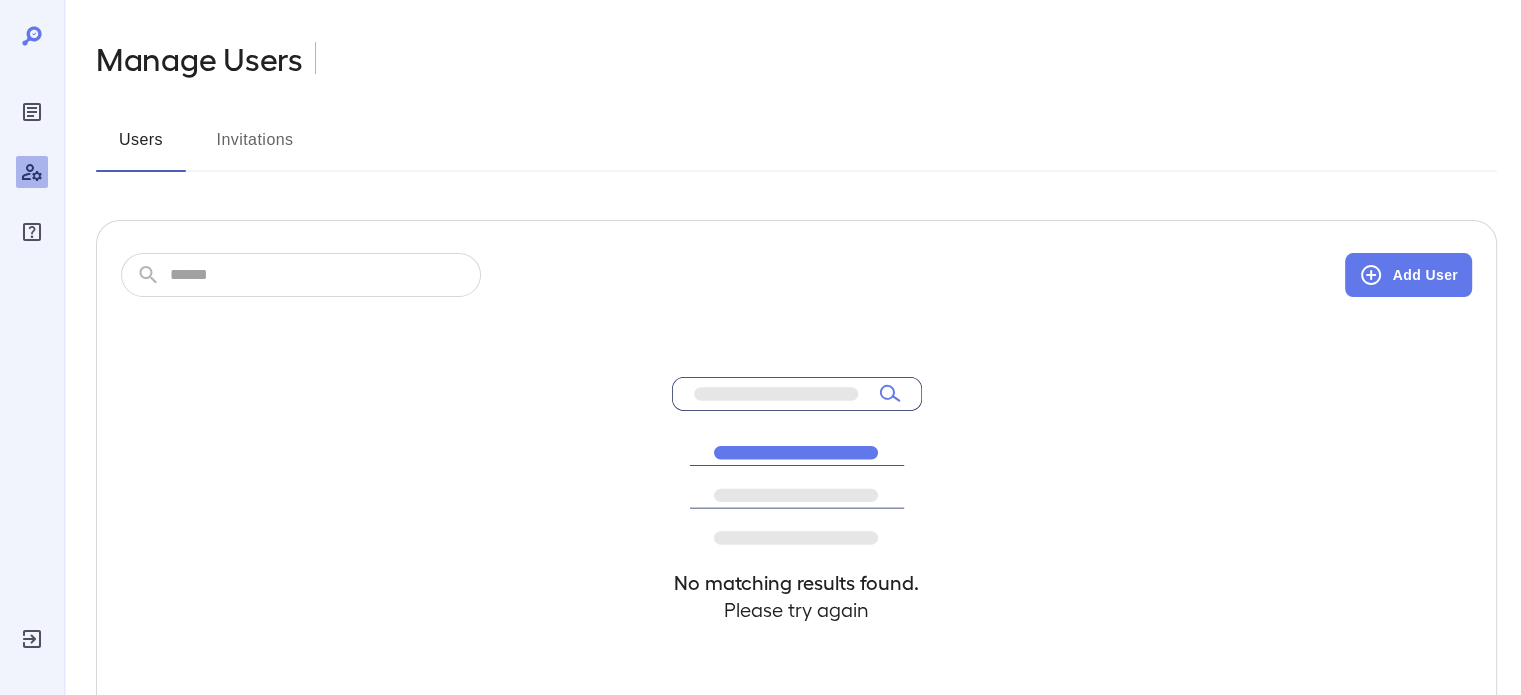click 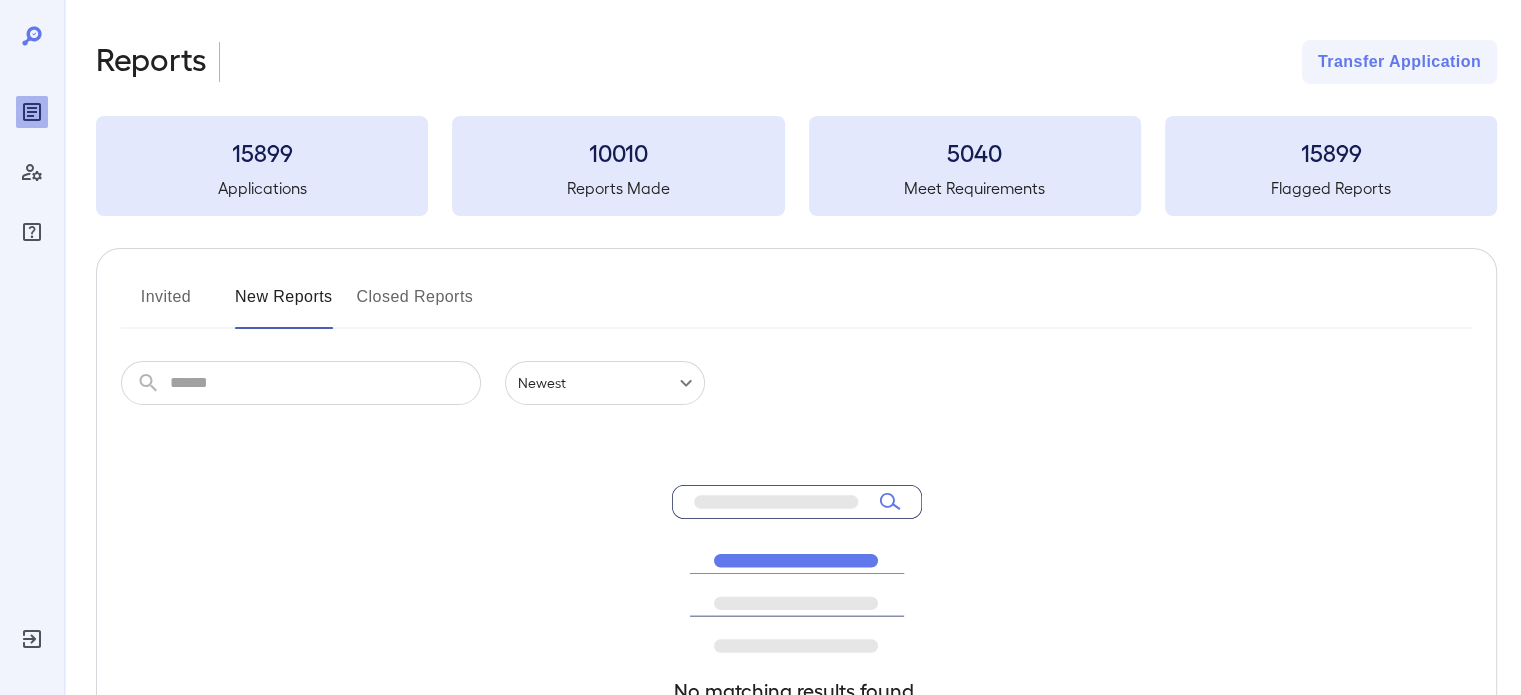 click 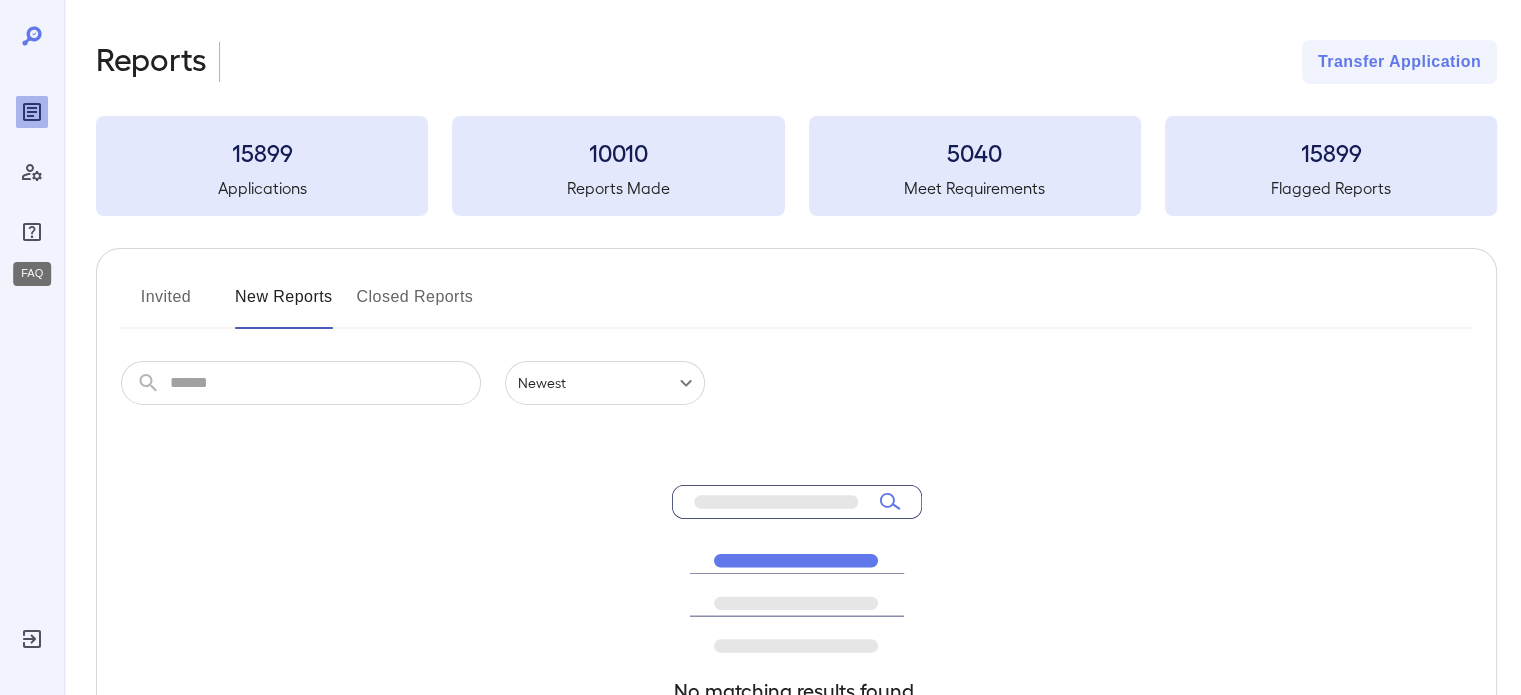 click 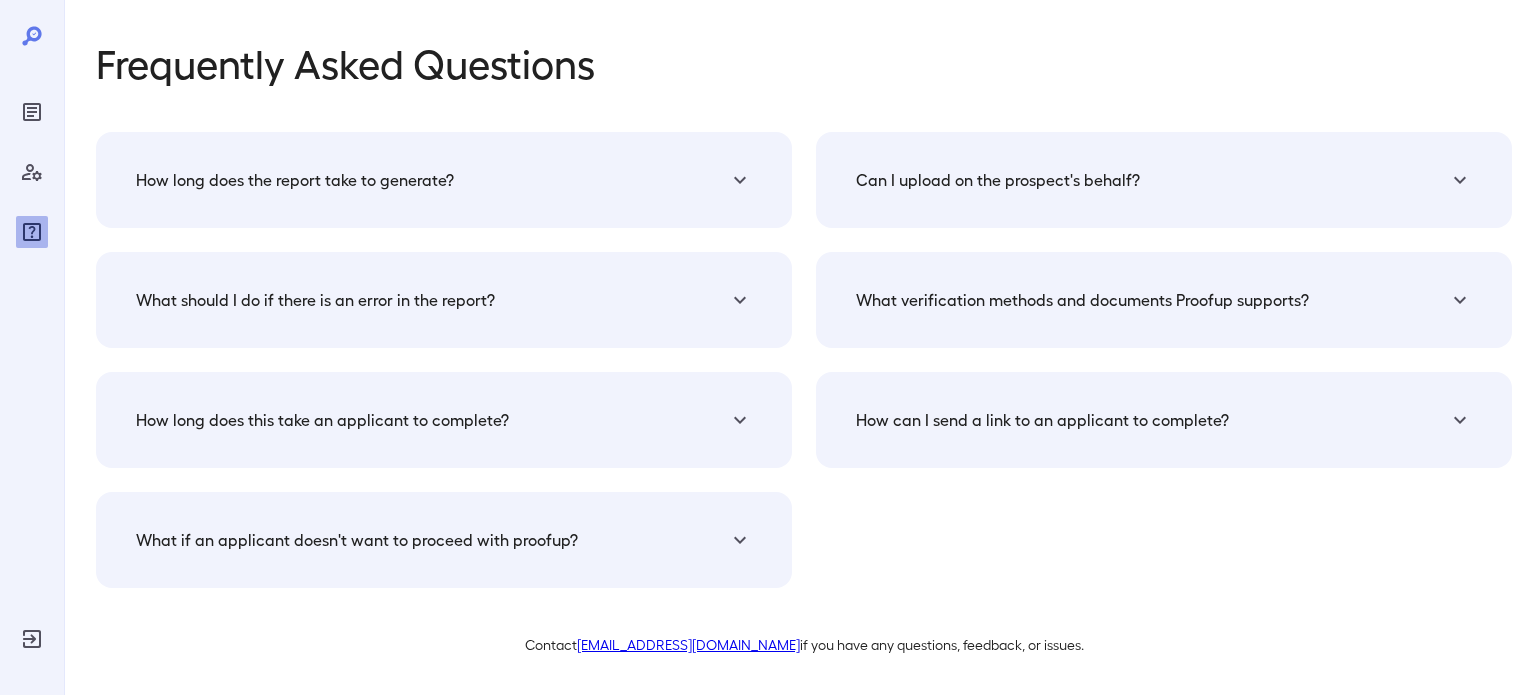 click 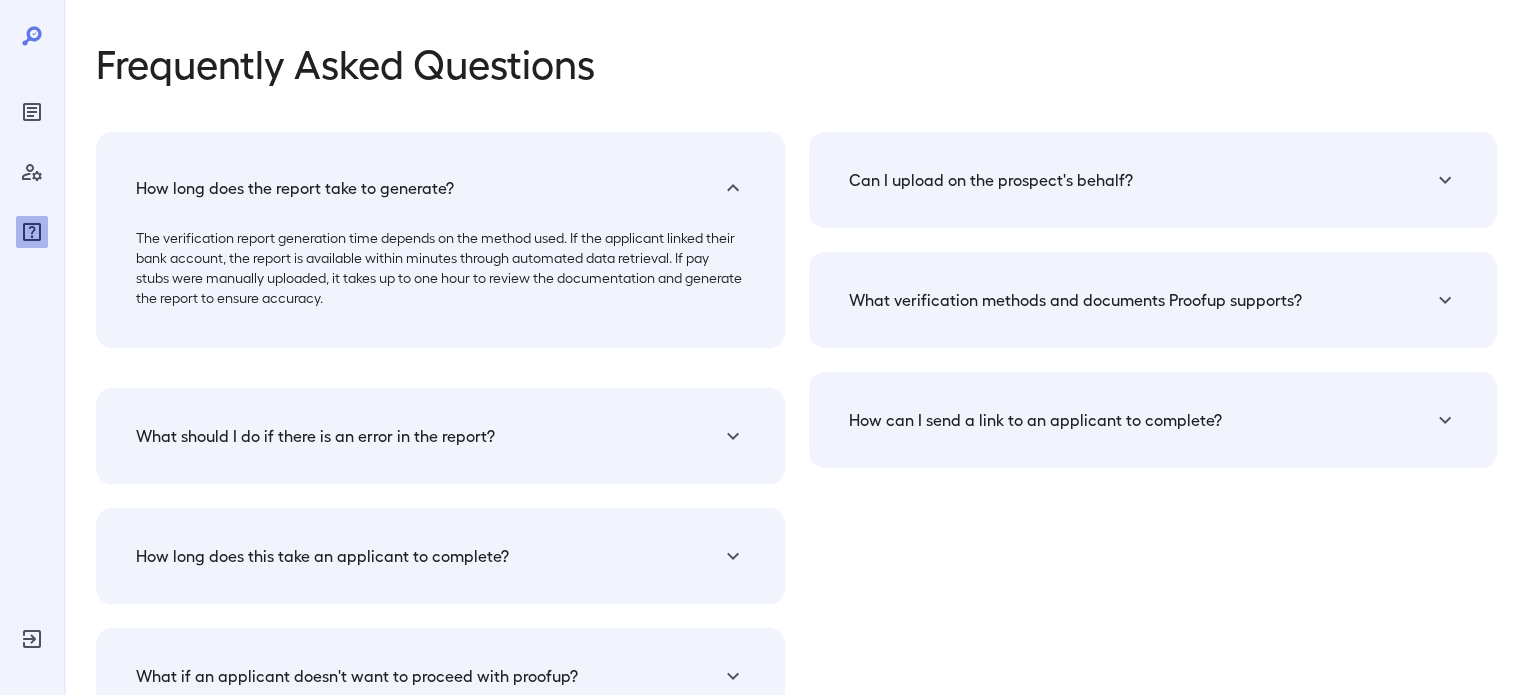 click 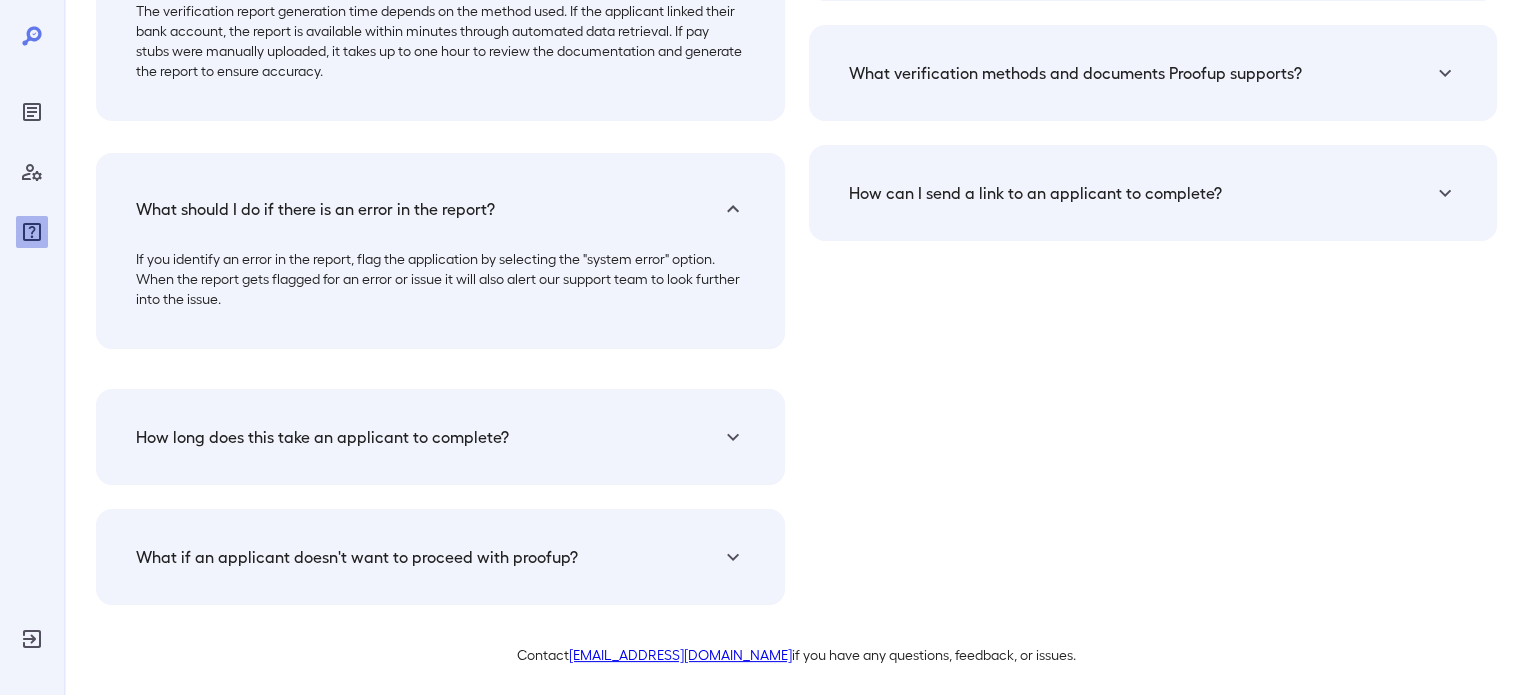scroll, scrollTop: 236, scrollLeft: 0, axis: vertical 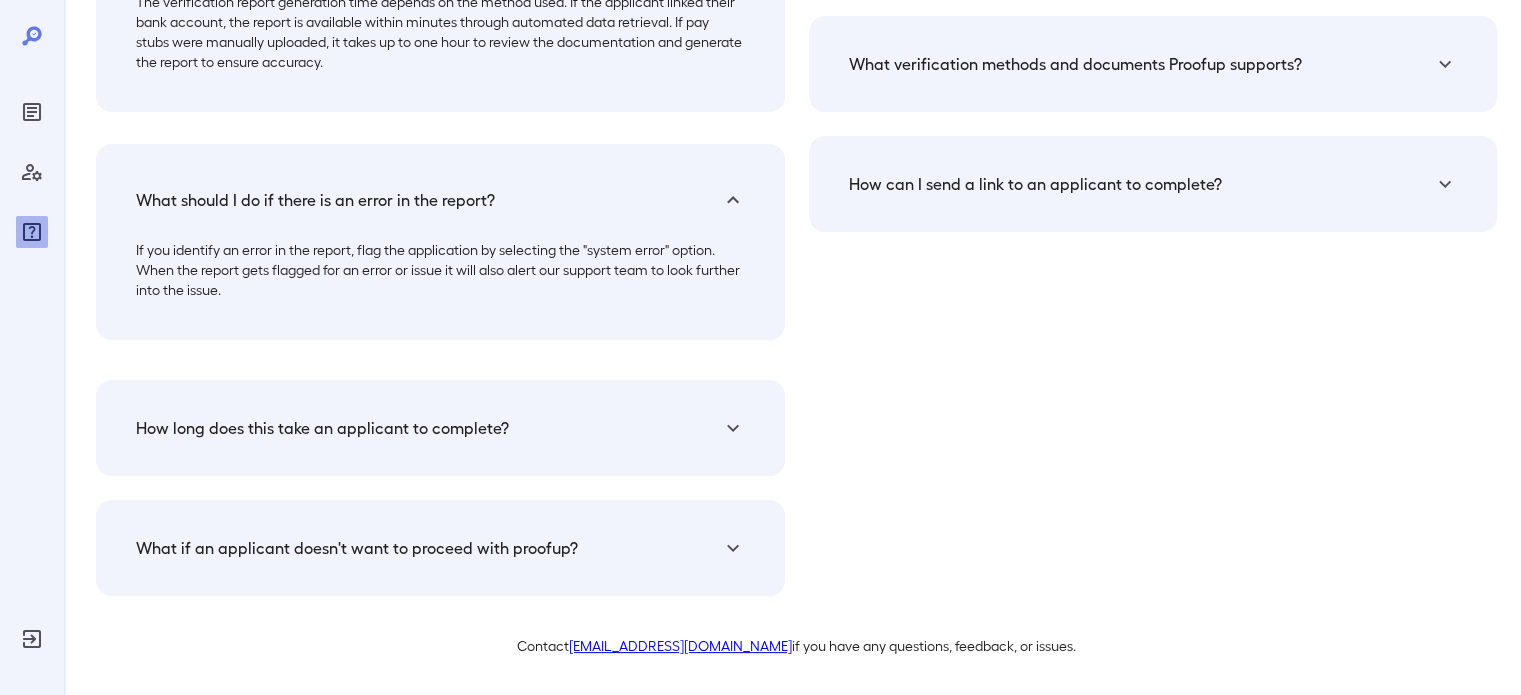 click 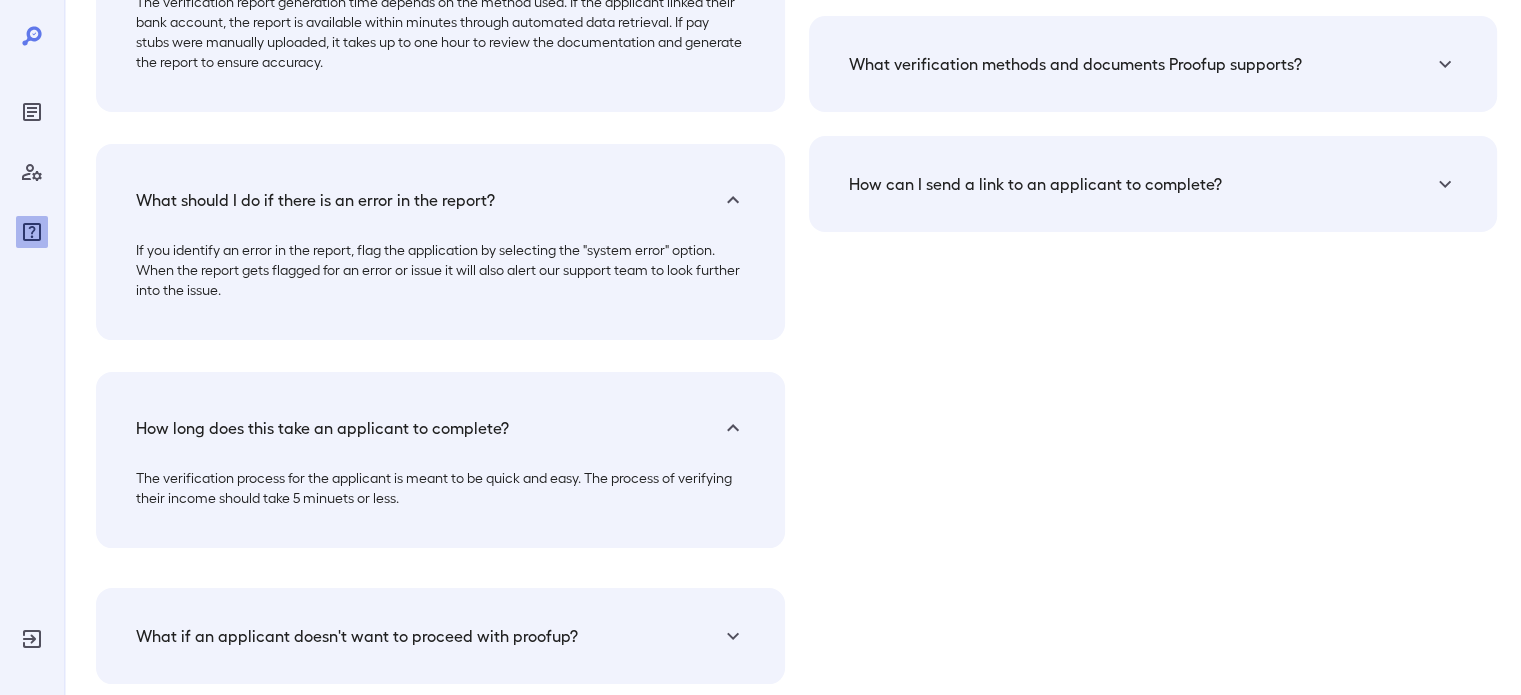 scroll, scrollTop: 324, scrollLeft: 0, axis: vertical 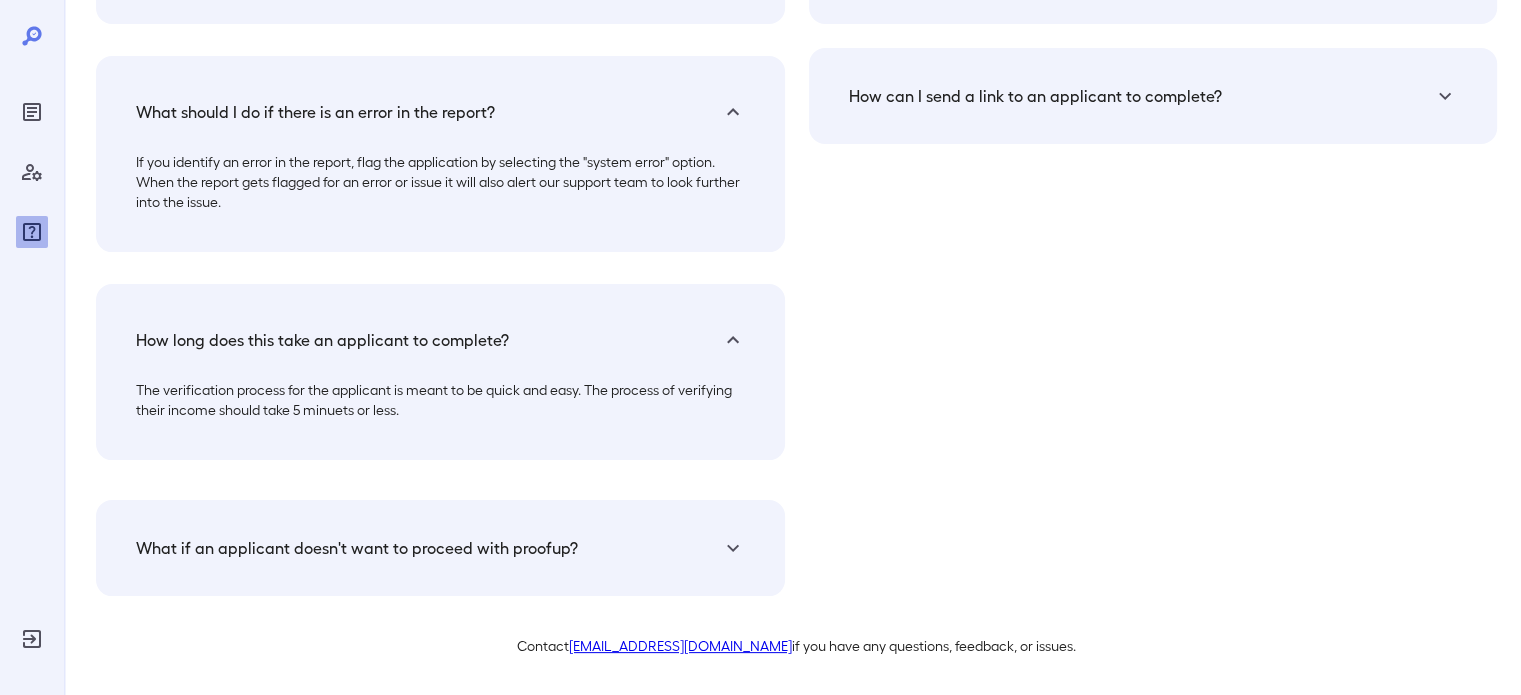 click 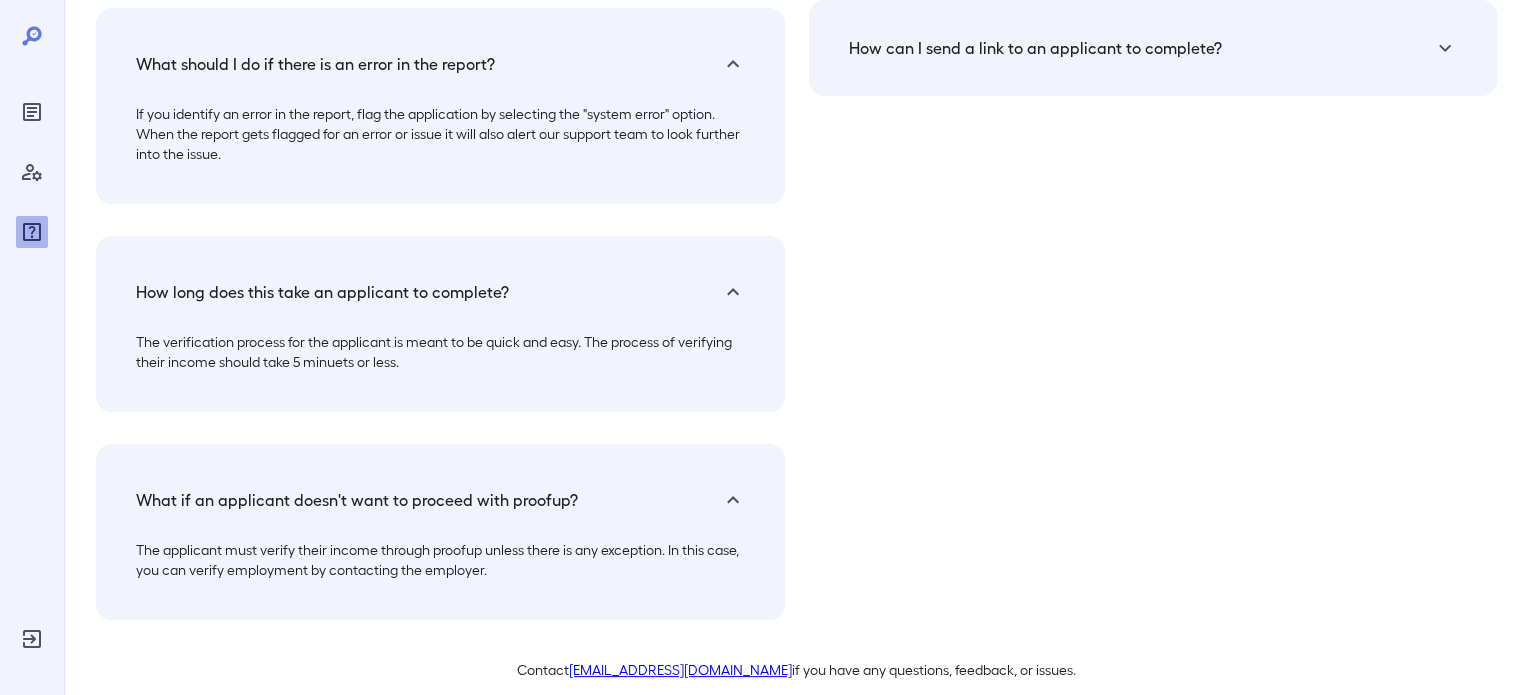 scroll, scrollTop: 396, scrollLeft: 0, axis: vertical 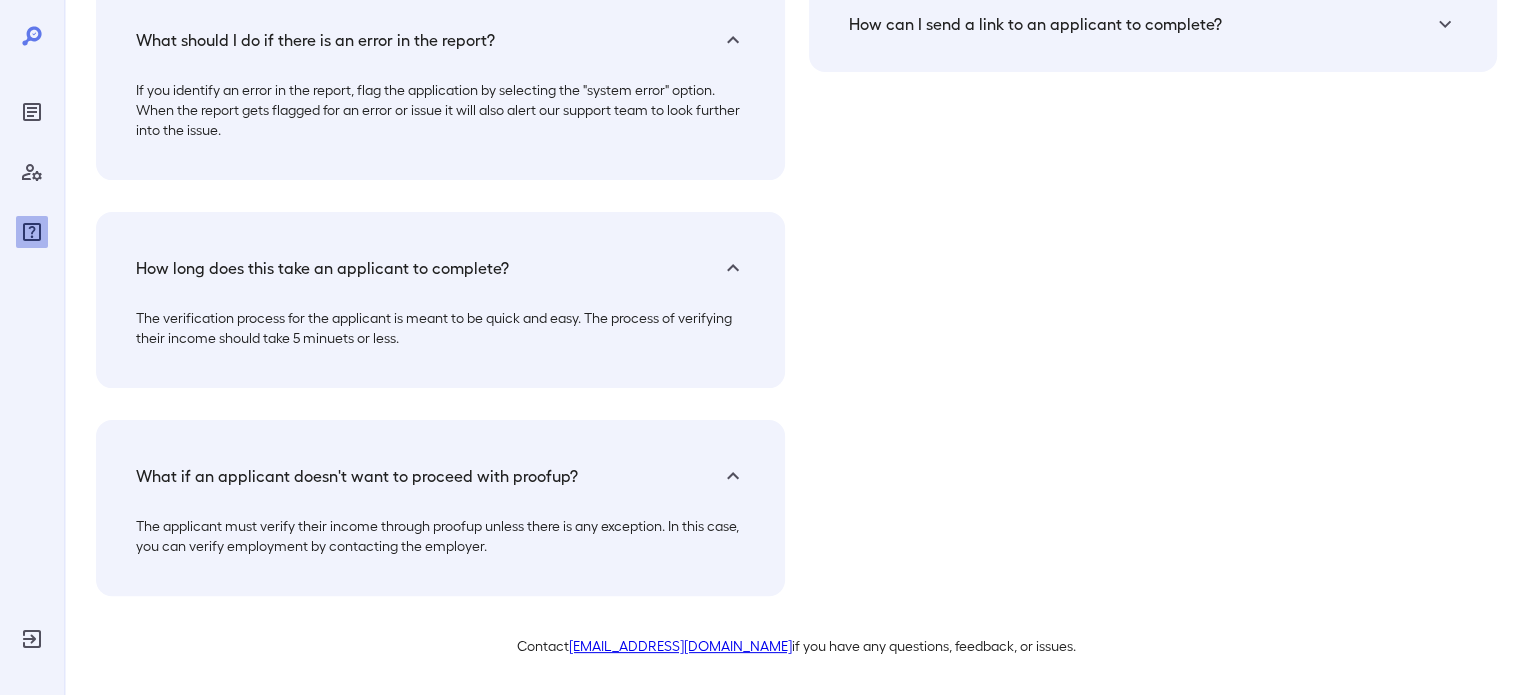 click on "[EMAIL_ADDRESS][DOMAIN_NAME]" at bounding box center (680, 645) 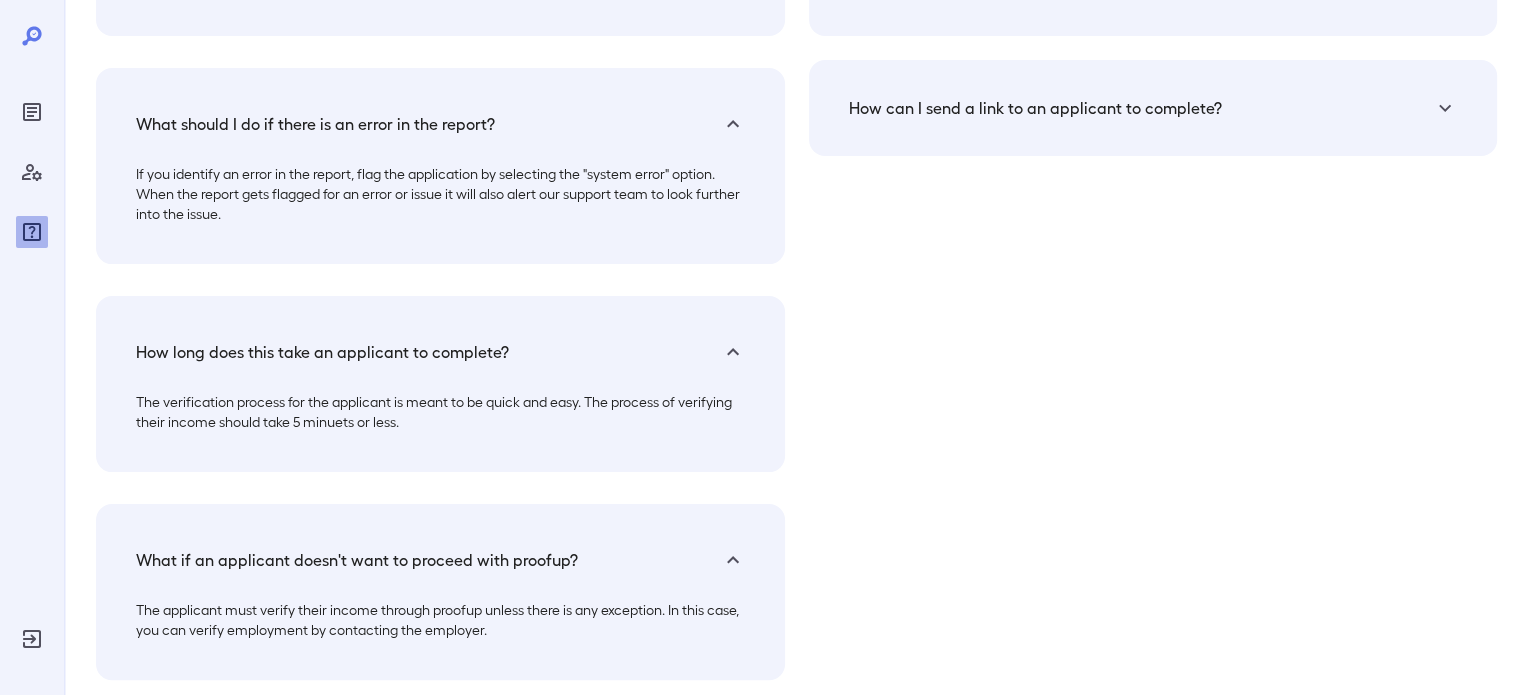 scroll, scrollTop: 396, scrollLeft: 0, axis: vertical 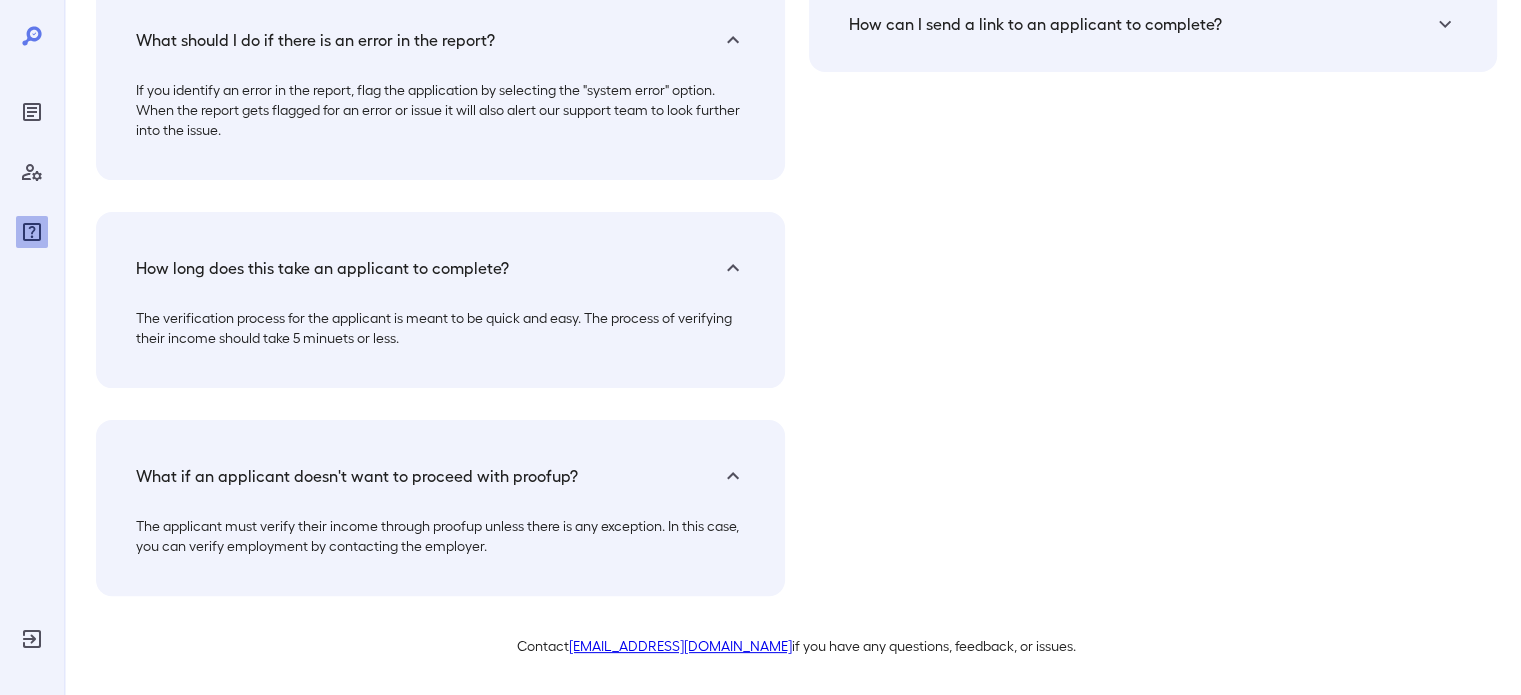 click on "[EMAIL_ADDRESS][DOMAIN_NAME]" at bounding box center [680, 645] 